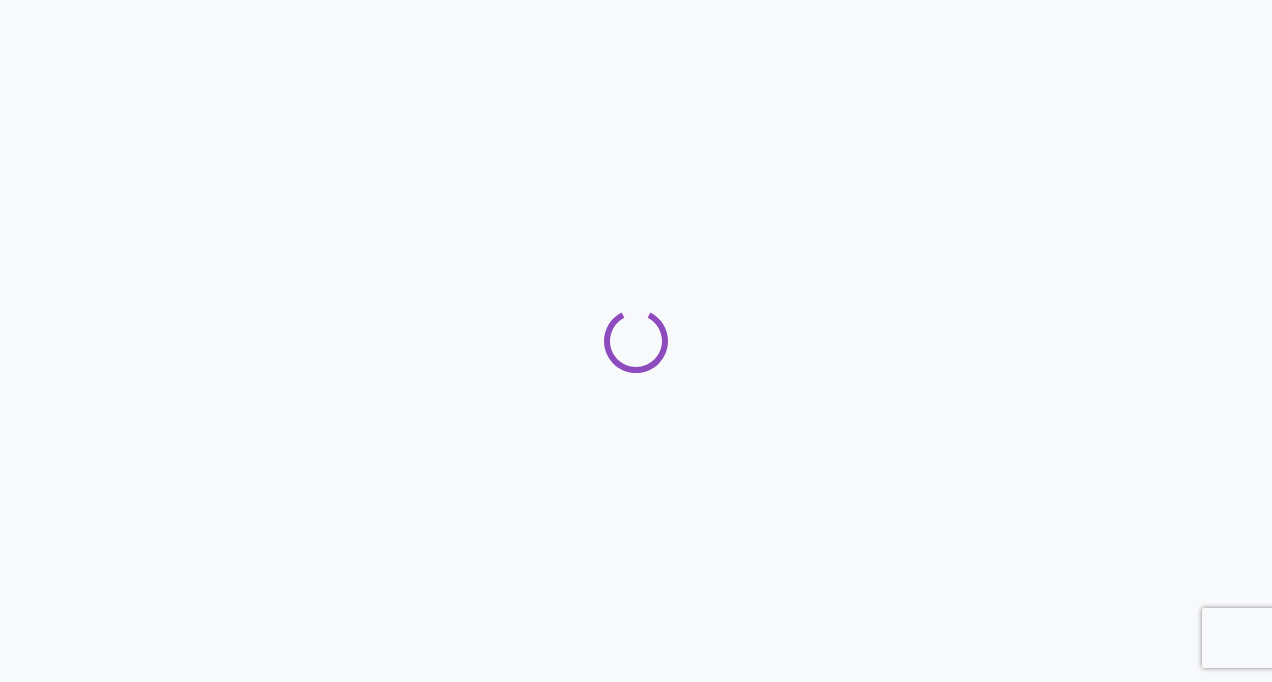scroll, scrollTop: 0, scrollLeft: 0, axis: both 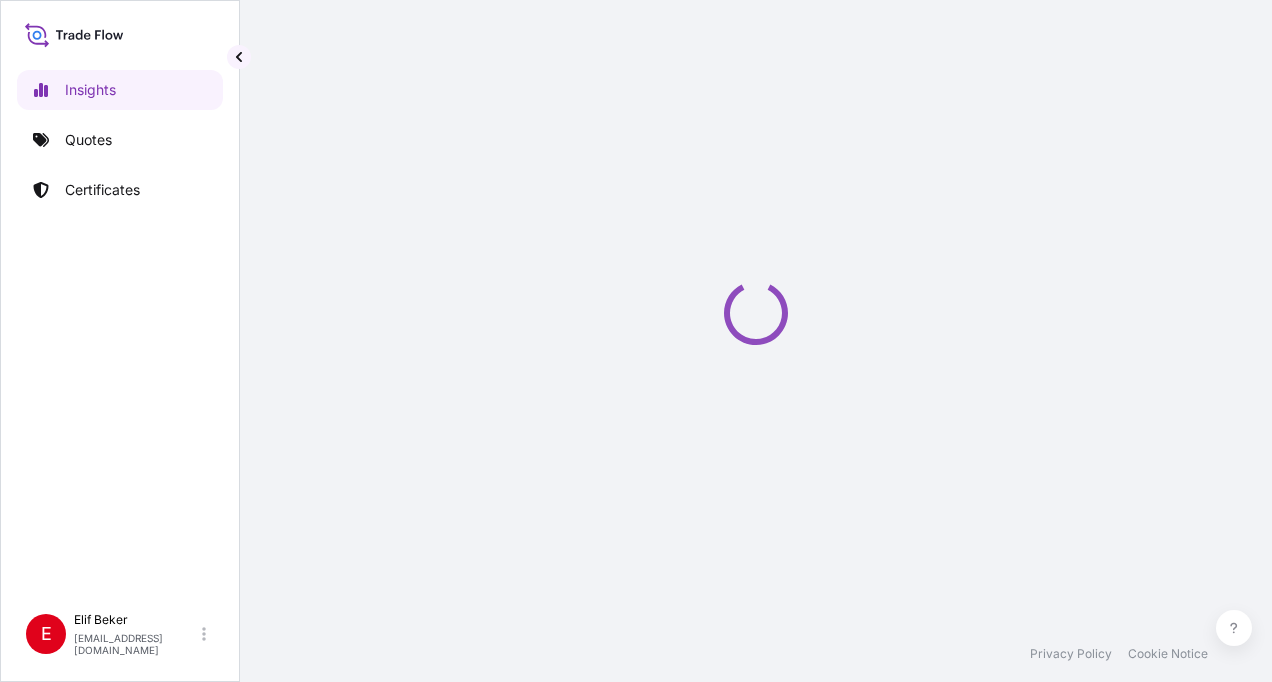 select on "2025" 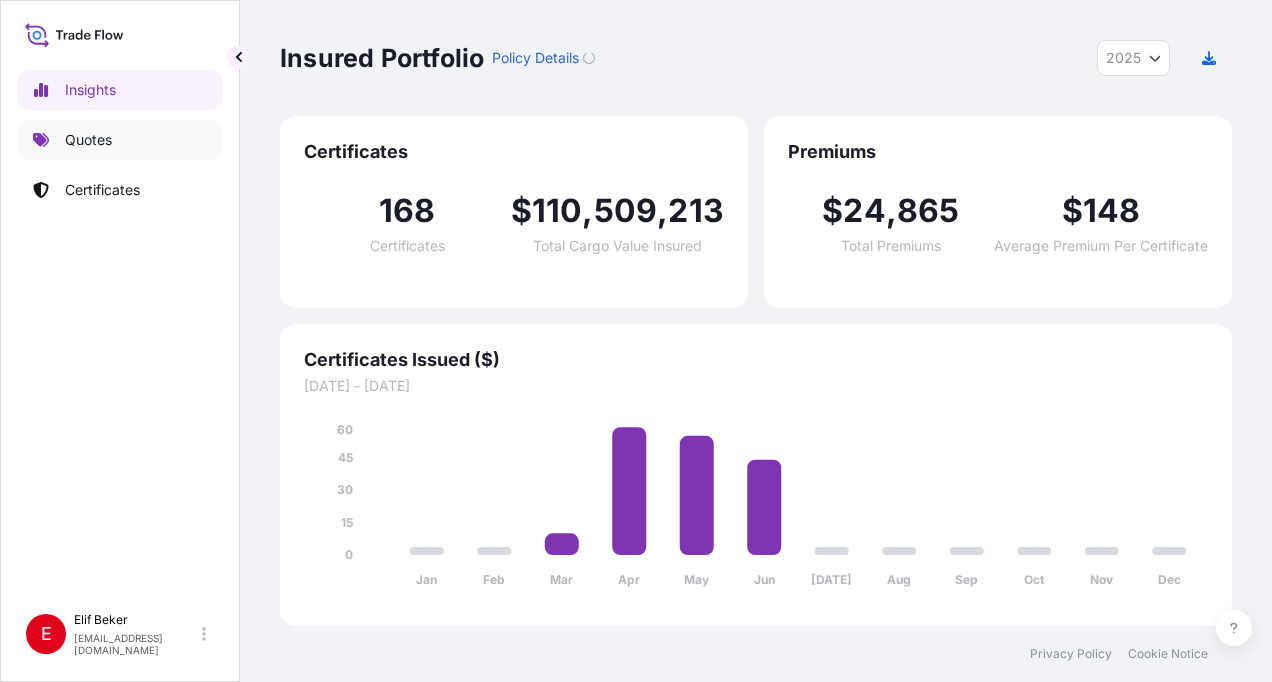 click on "Quotes" at bounding box center [88, 140] 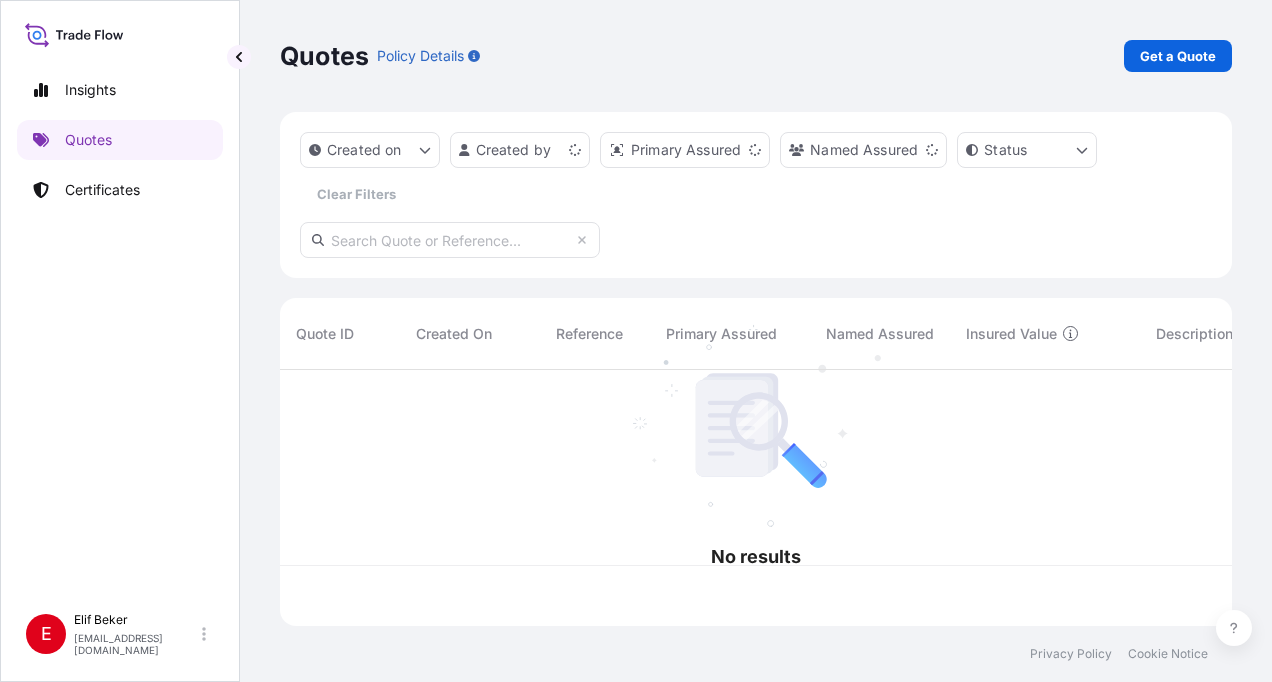 scroll, scrollTop: 16, scrollLeft: 16, axis: both 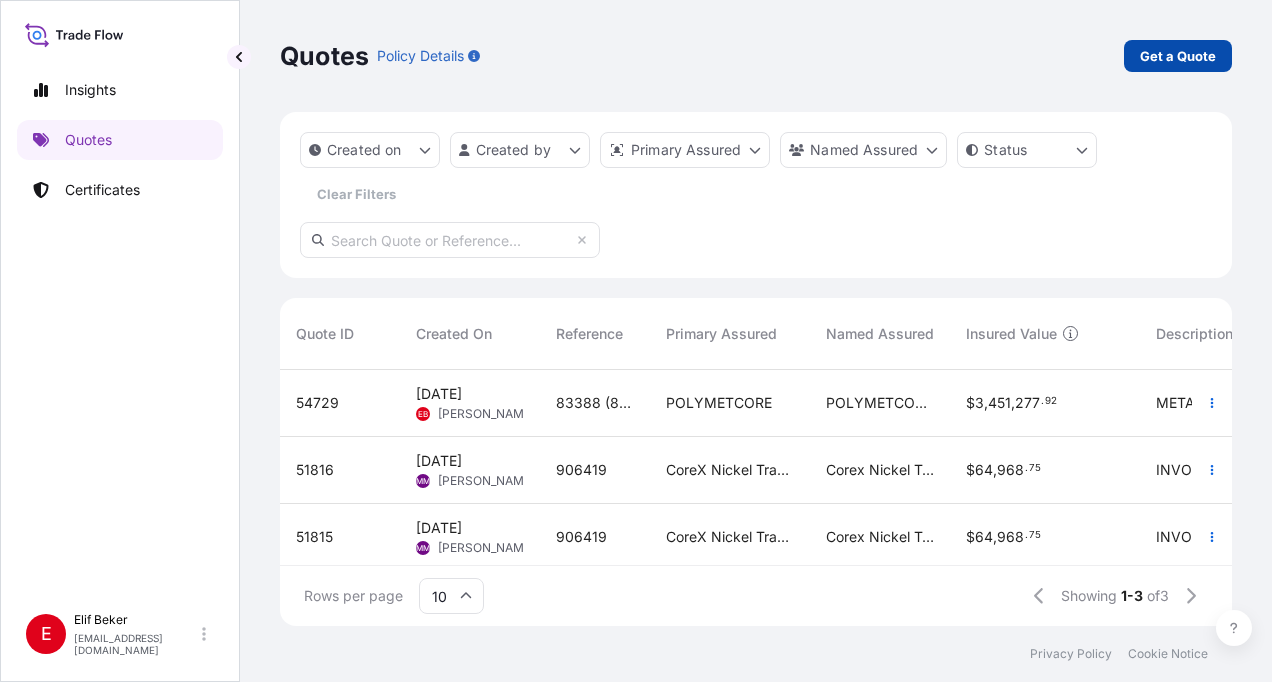 click on "Get a Quote" at bounding box center (1178, 56) 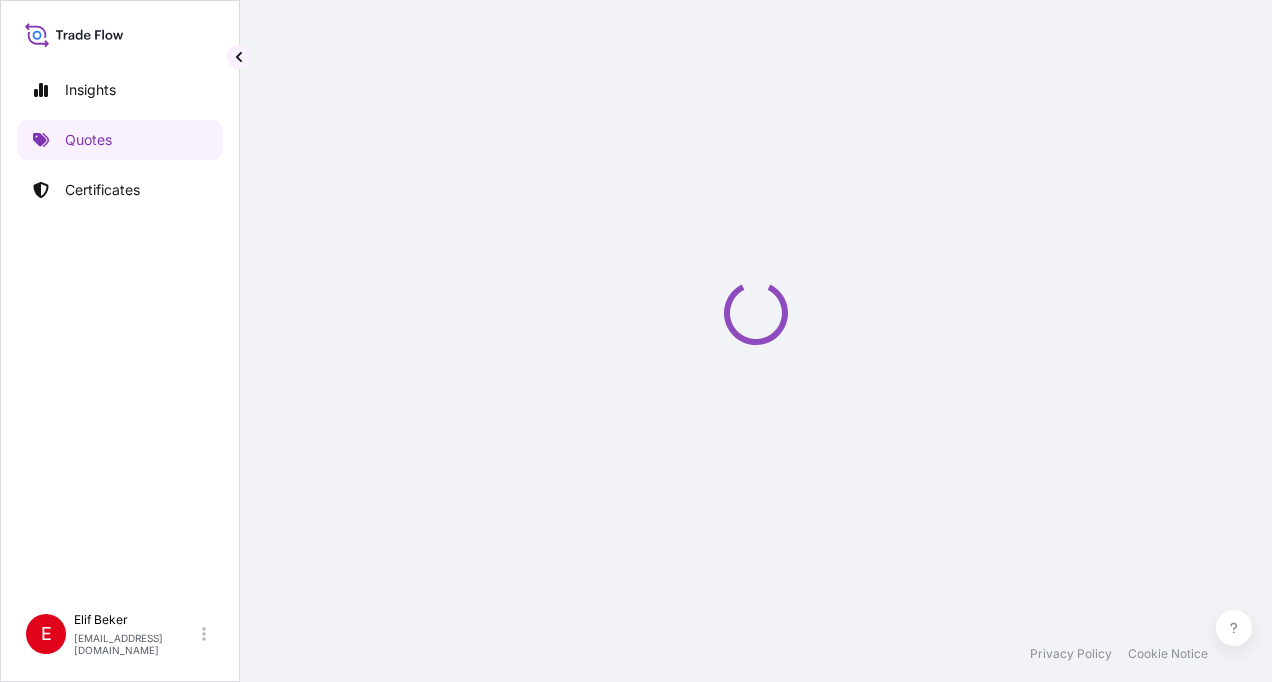 select on "Sea" 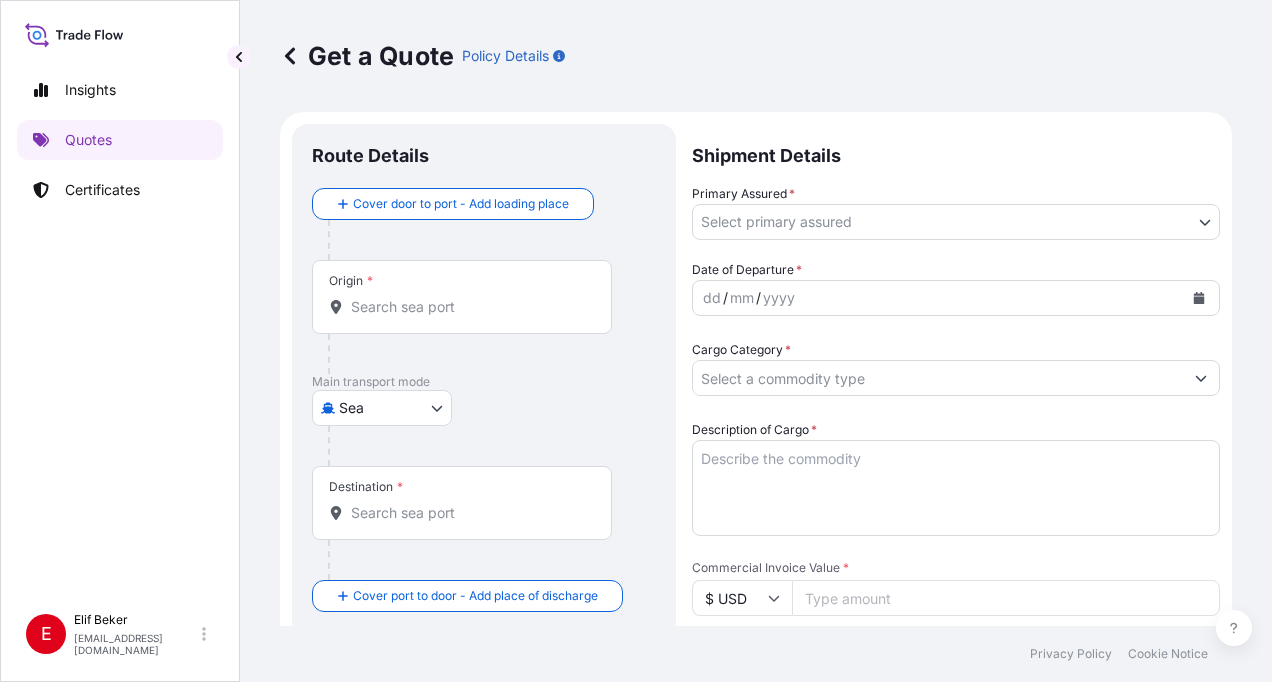 scroll, scrollTop: 32, scrollLeft: 0, axis: vertical 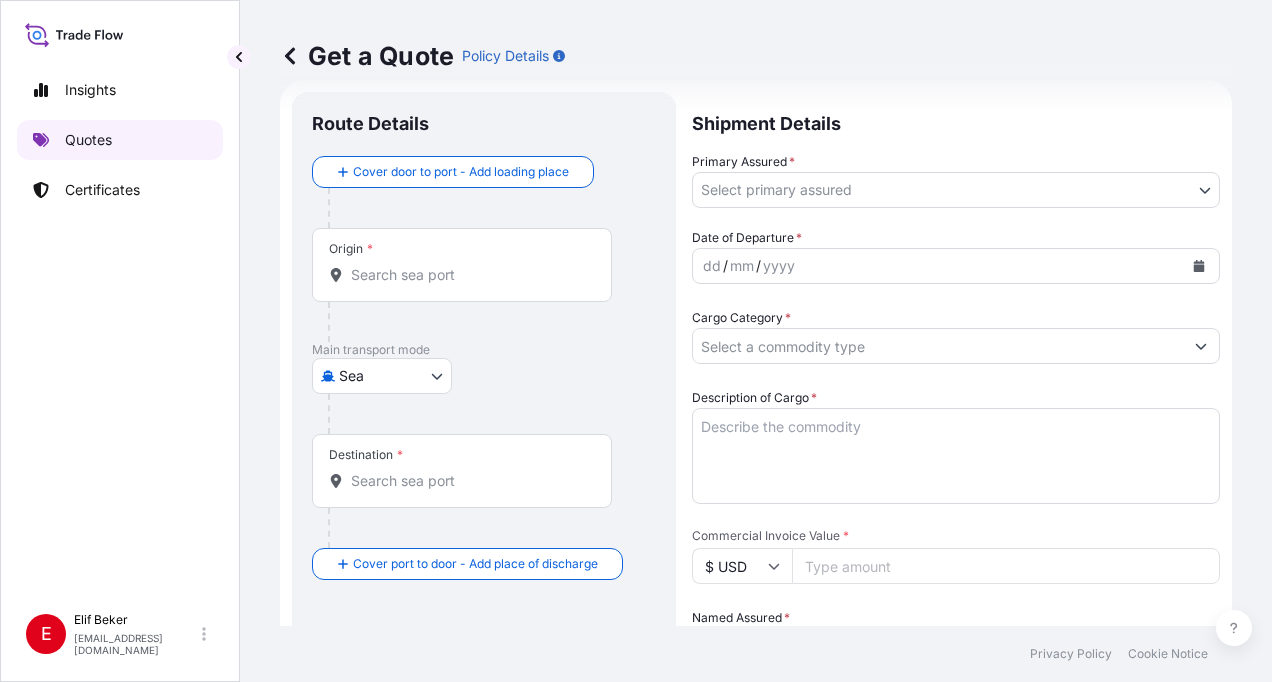 click on "Quotes" at bounding box center [88, 140] 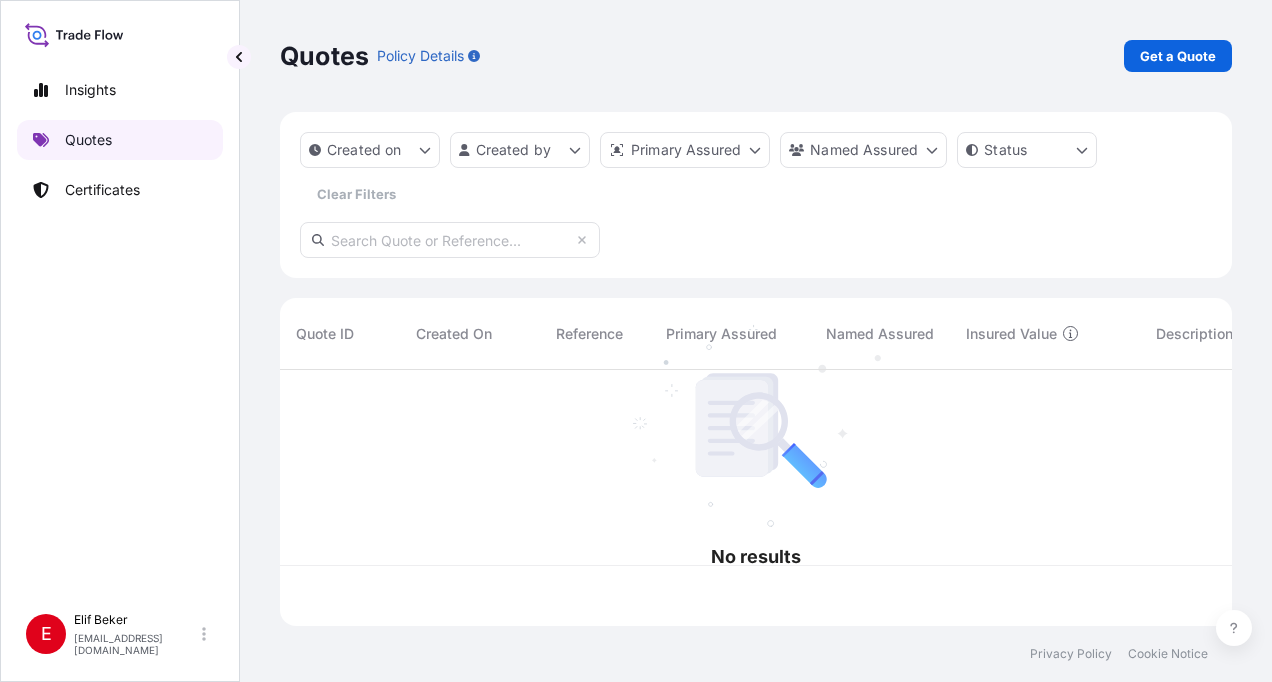 scroll, scrollTop: 0, scrollLeft: 0, axis: both 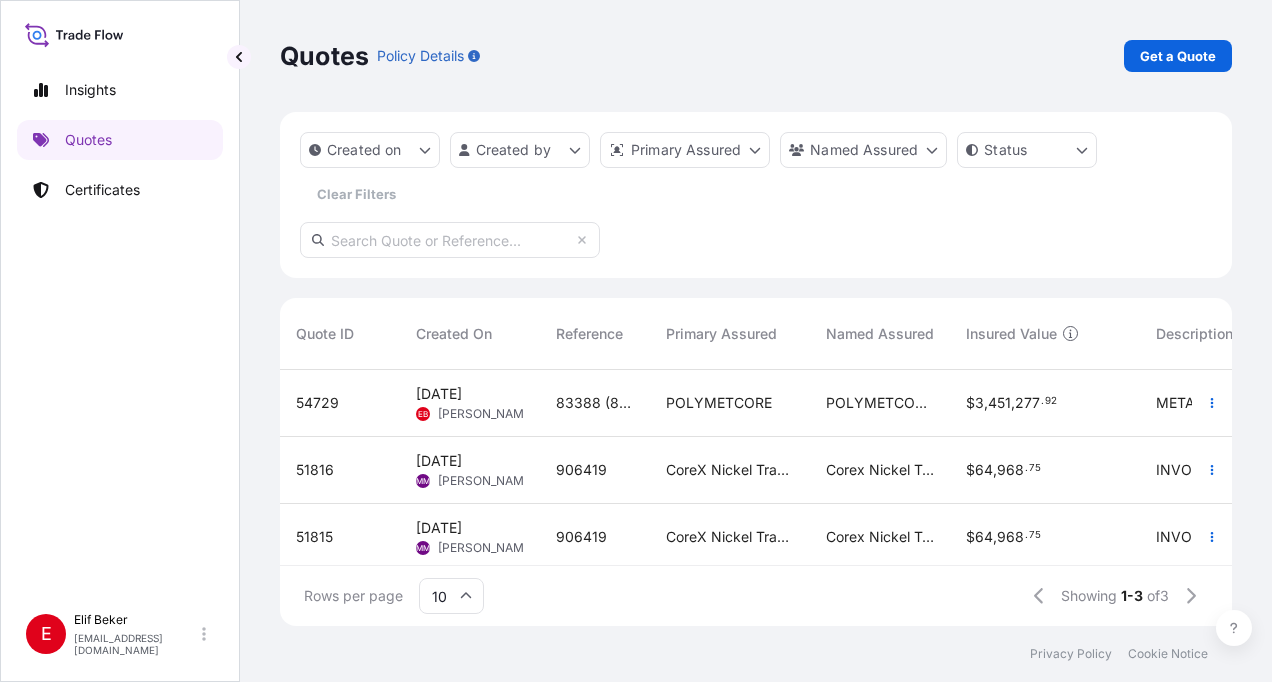 click on "[DATE]" at bounding box center (439, 394) 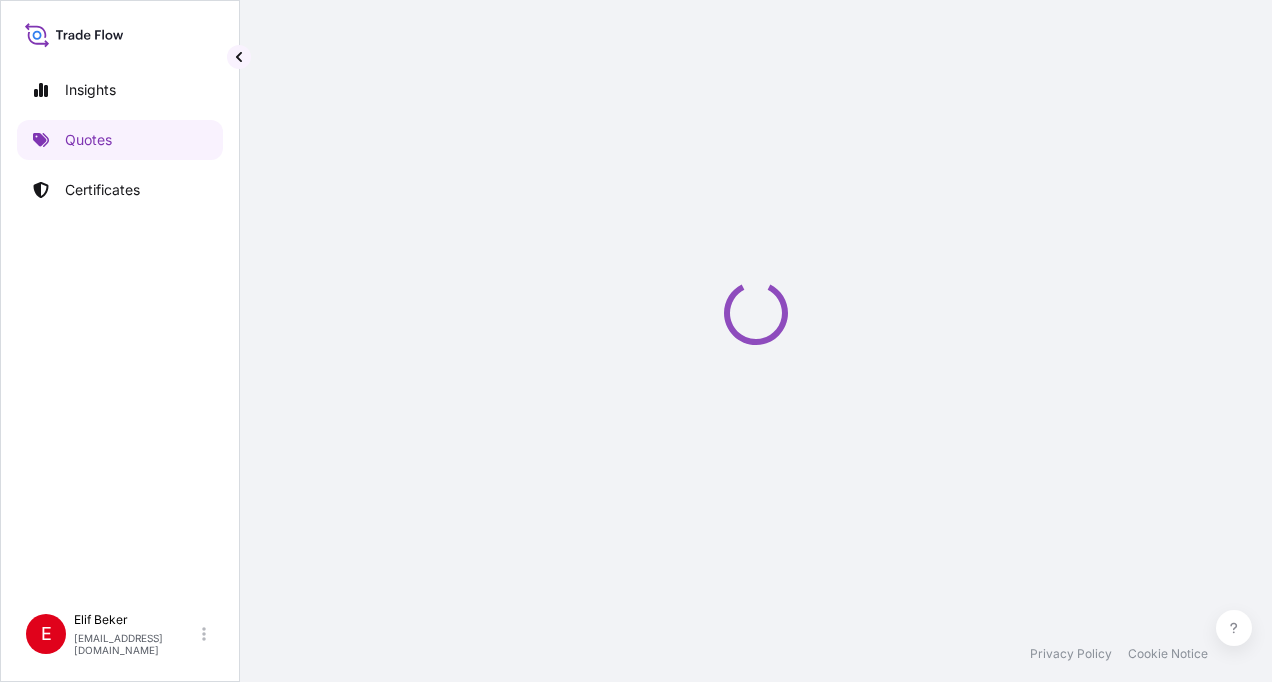 select on "Sea" 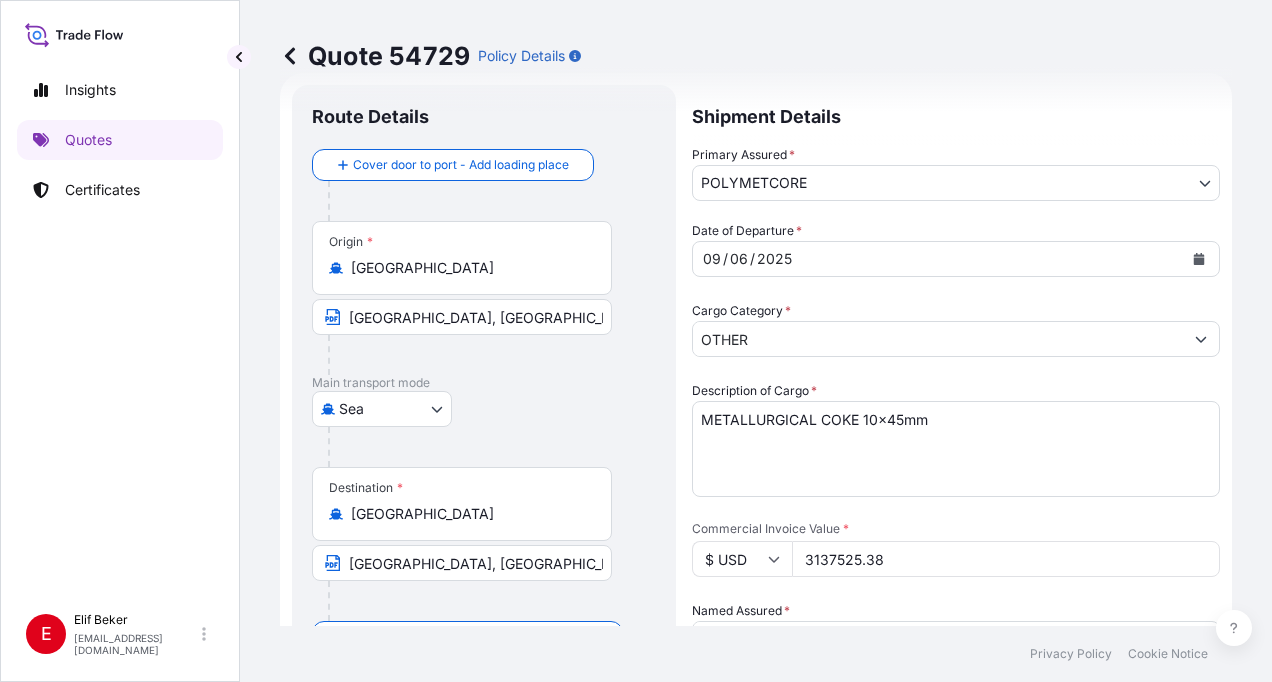 scroll, scrollTop: 0, scrollLeft: 0, axis: both 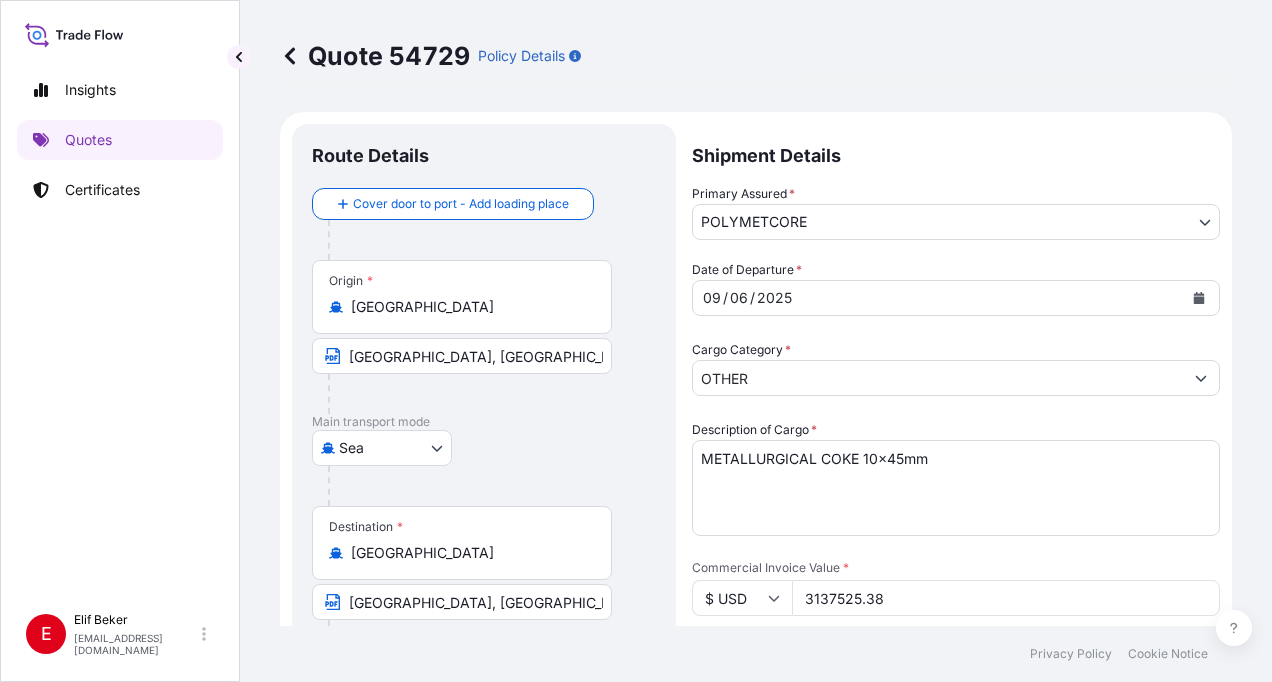 click on "Insights Quotes Certificates E [PERSON_NAME] [EMAIL_ADDRESS][DOMAIN_NAME] Quote 54729 Policy Details Route Details   Cover door to port - Add loading place Place of loading Road / [GEOGRAPHIC_DATA] / Inland Origin * [GEOGRAPHIC_DATA] BARRANQUILLA, [GEOGRAPHIC_DATA] Main transport mode Sea Sea Road Air Destination * [GEOGRAPHIC_DATA] [GEOGRAPHIC_DATA], [GEOGRAPHIC_DATA] Cover port to door - Add place of discharge Road / [GEOGRAPHIC_DATA] / Inland Place of Discharge Shipment Details Primary Assured * POLYMETCORE YILDIRIM HOLDİNG A.Ş [PERSON_NAME] Eti-[PERSON_NAME] A.[PERSON_NAME] Nederland B.V. CoreX Nickel Trading B.V  Gemlik Gübre Sanayii A.Ş ARY Holding A.S. POLYMETCORE Polymetcore Trading US Date of Departure * [DATE] Cargo Category * OTHER Description of Cargo * METALLURGICAL COKE 10x45mm Commercial Invoice Value   * $ USD 3137525.38 Named Assured * POLYMETCORE TRADING S.A. Packing Category Select a packing category Please select a primary mode of transportation first. Reference 83388 (83287 ) Vessel name LODESTAR CAPELLA Marks & Numbers Letter of Credit * OTHER $" at bounding box center (636, 341) 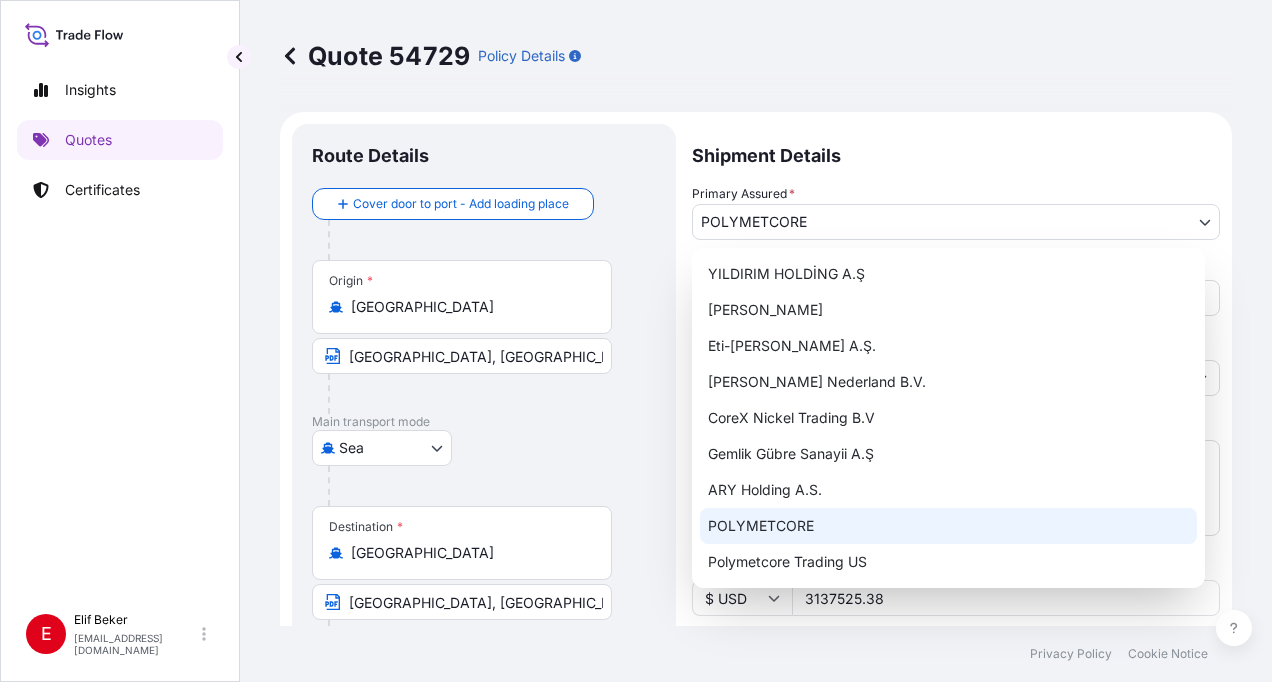 click on "POLYMETCORE" at bounding box center [948, 526] 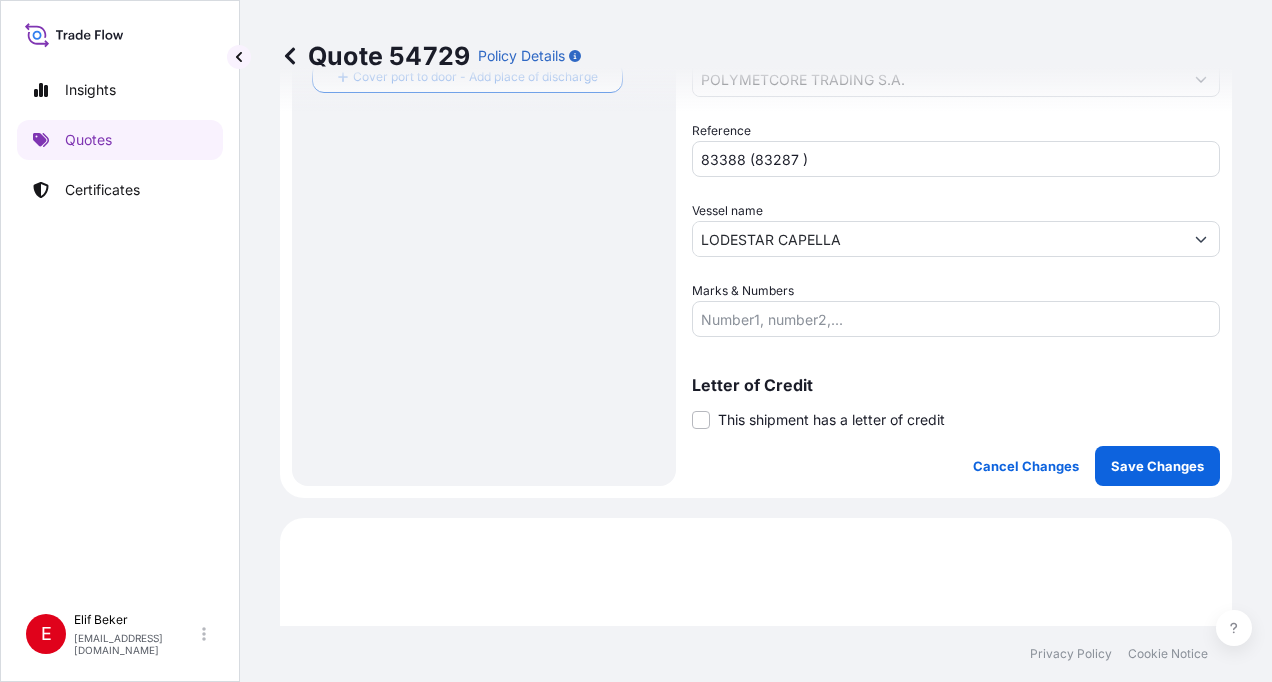 scroll, scrollTop: 600, scrollLeft: 0, axis: vertical 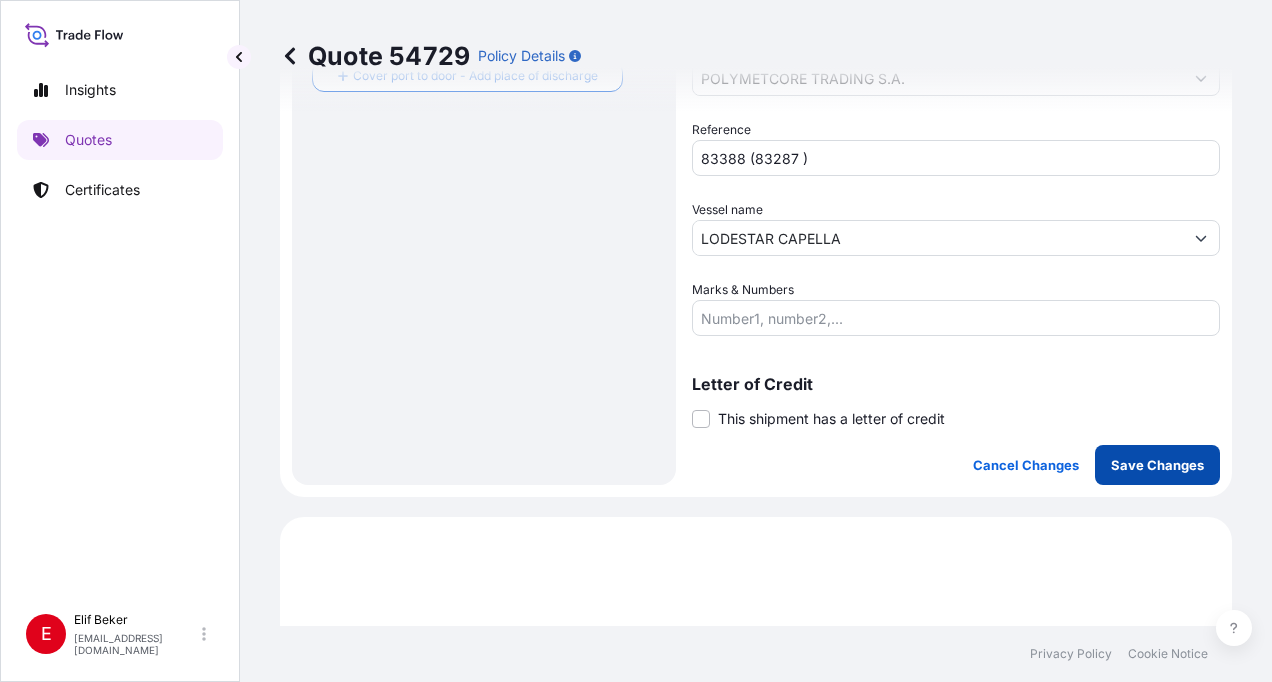 click on "Save Changes" at bounding box center (1157, 465) 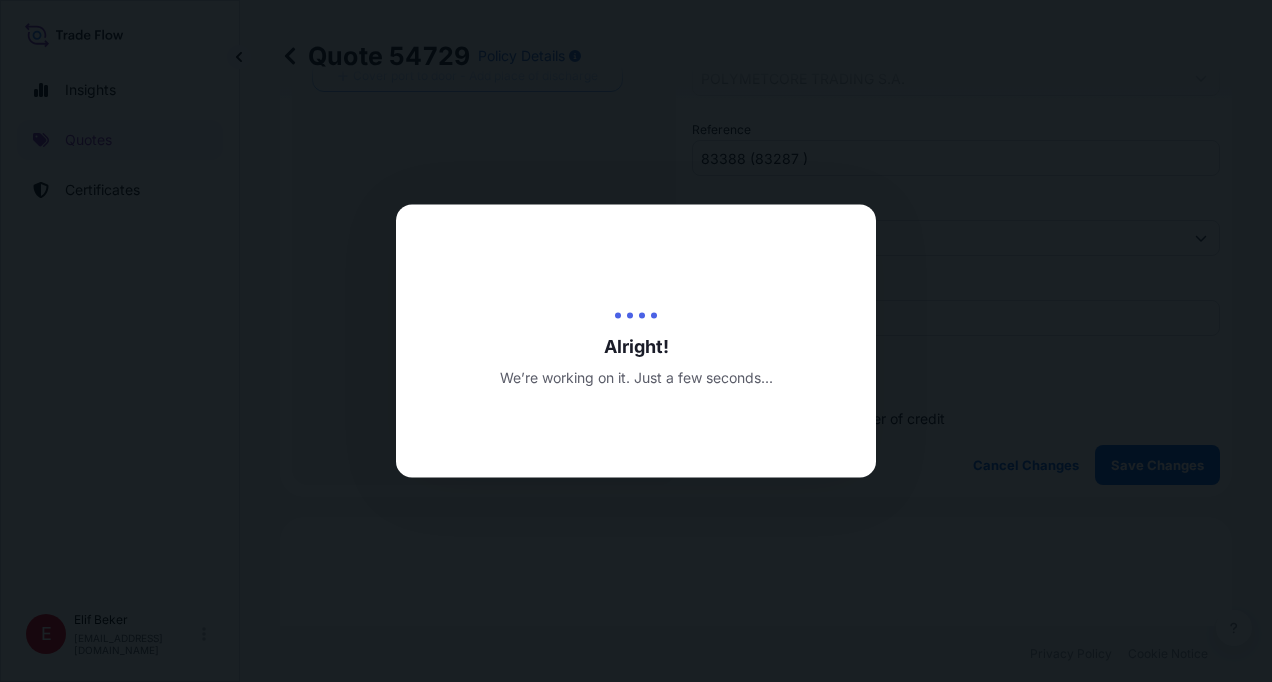 type on "[DATE]" 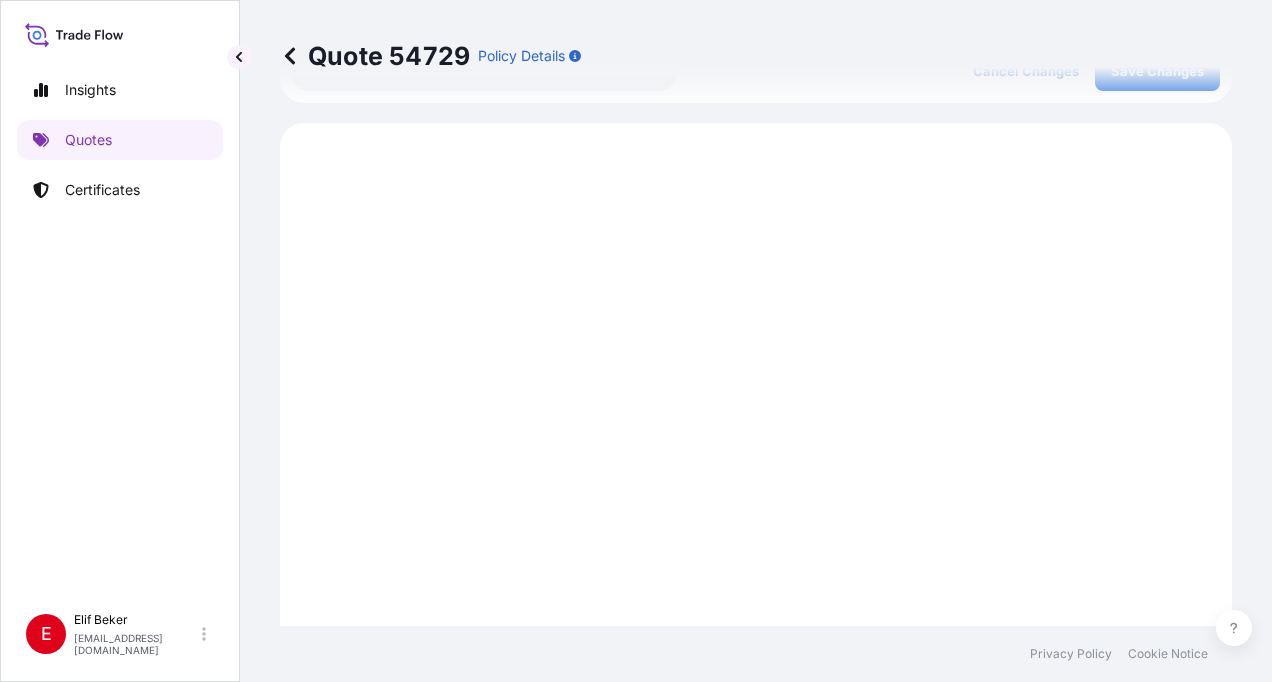 scroll, scrollTop: 1016, scrollLeft: 0, axis: vertical 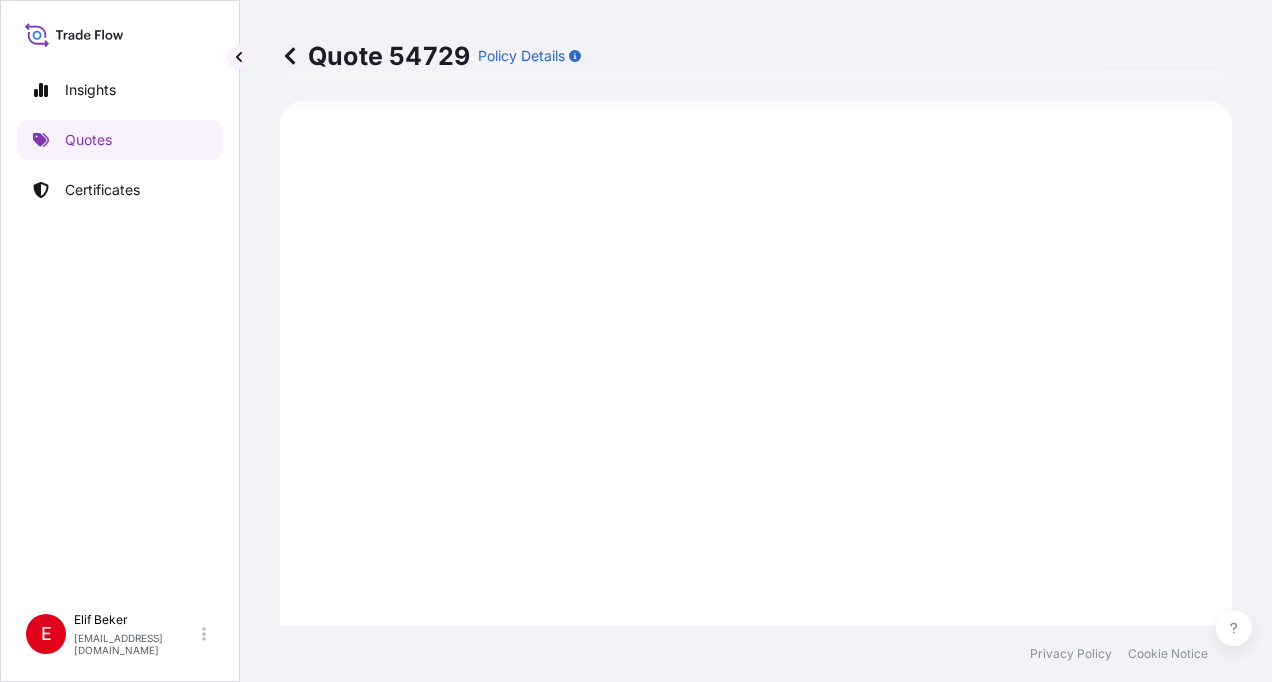select on "Sea" 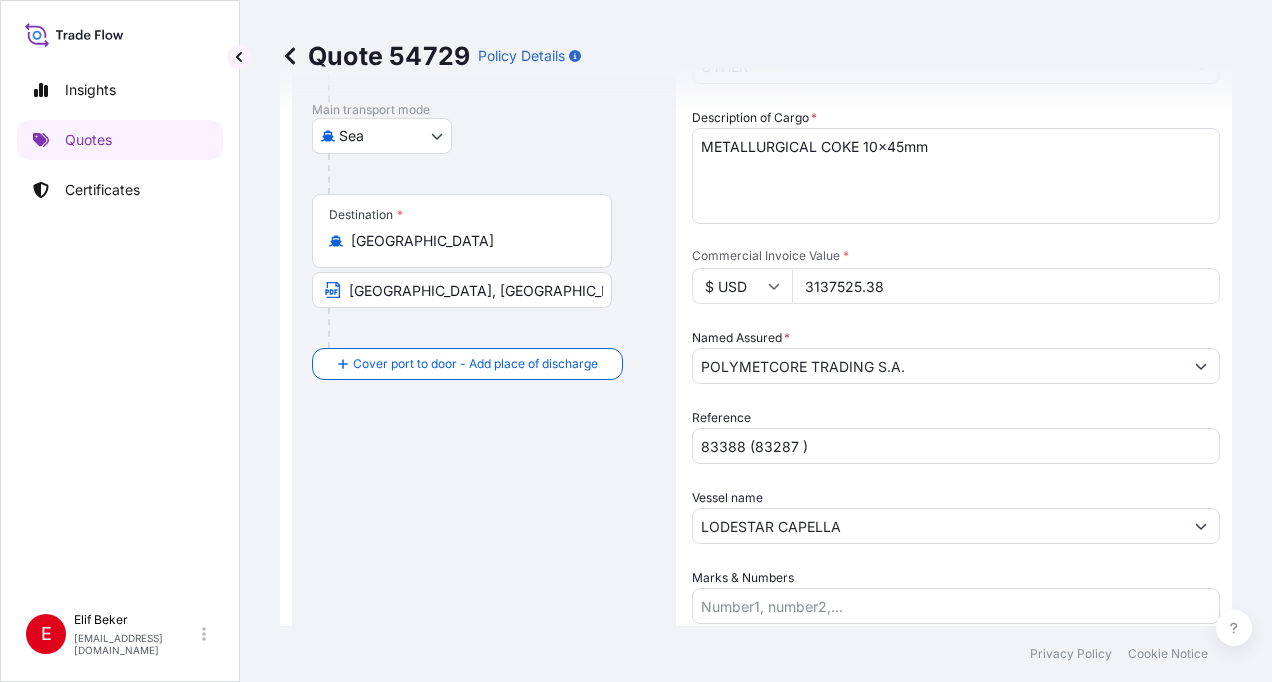 scroll, scrollTop: 300, scrollLeft: 0, axis: vertical 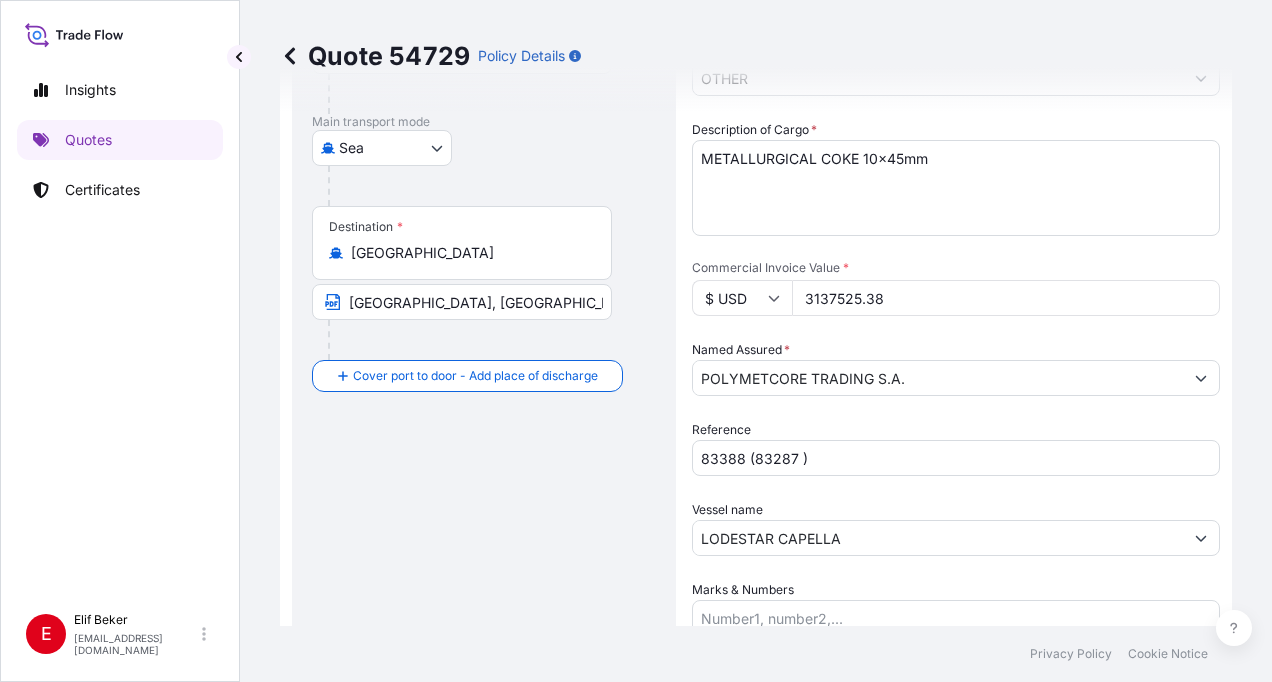 click 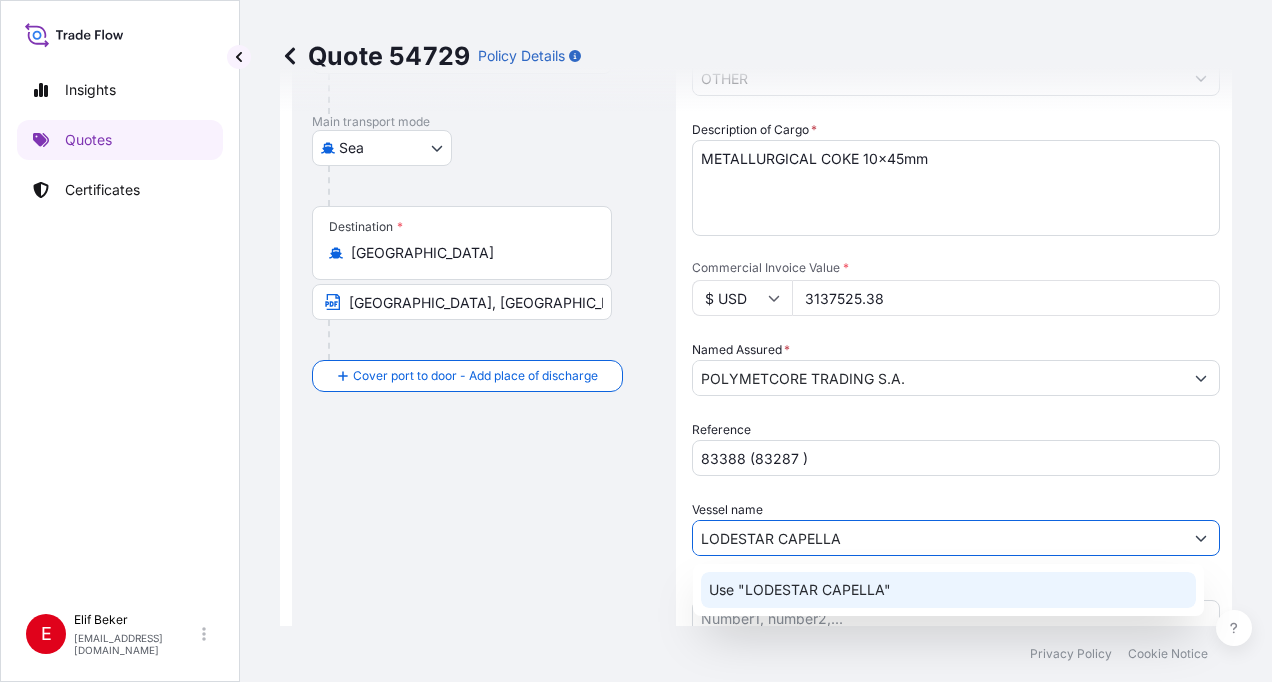 click on "Use "LODESTAR CAPELLA"" 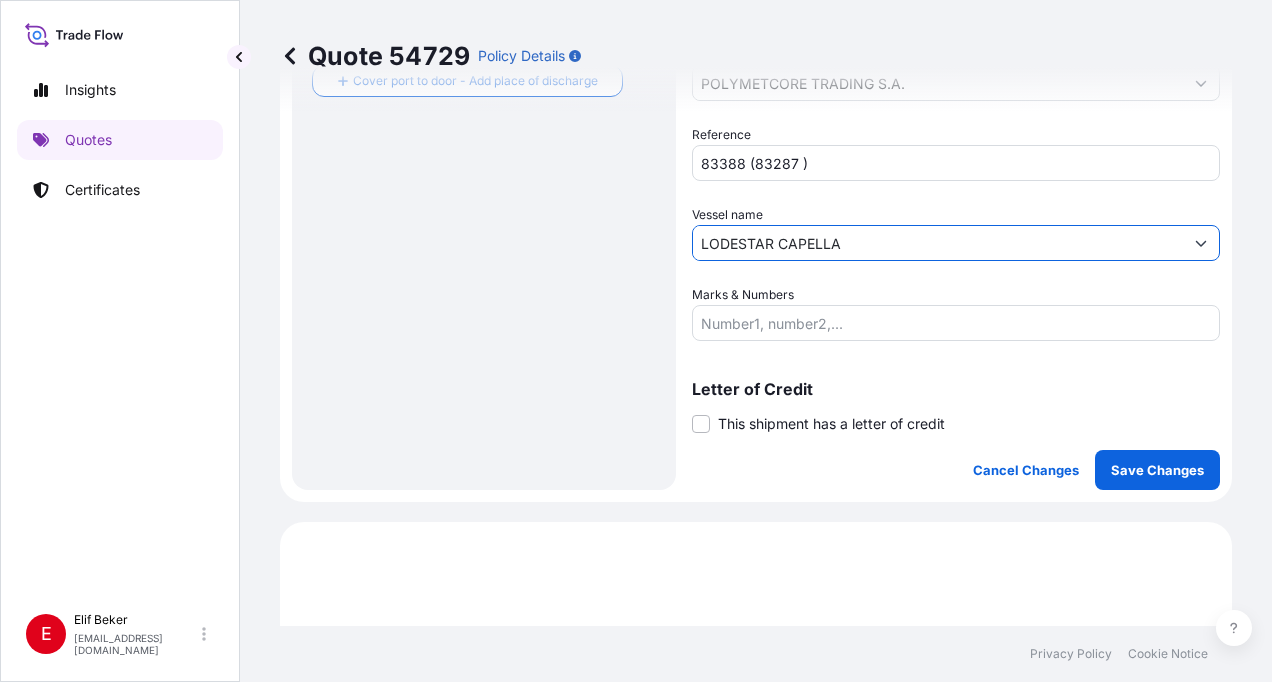 scroll, scrollTop: 600, scrollLeft: 0, axis: vertical 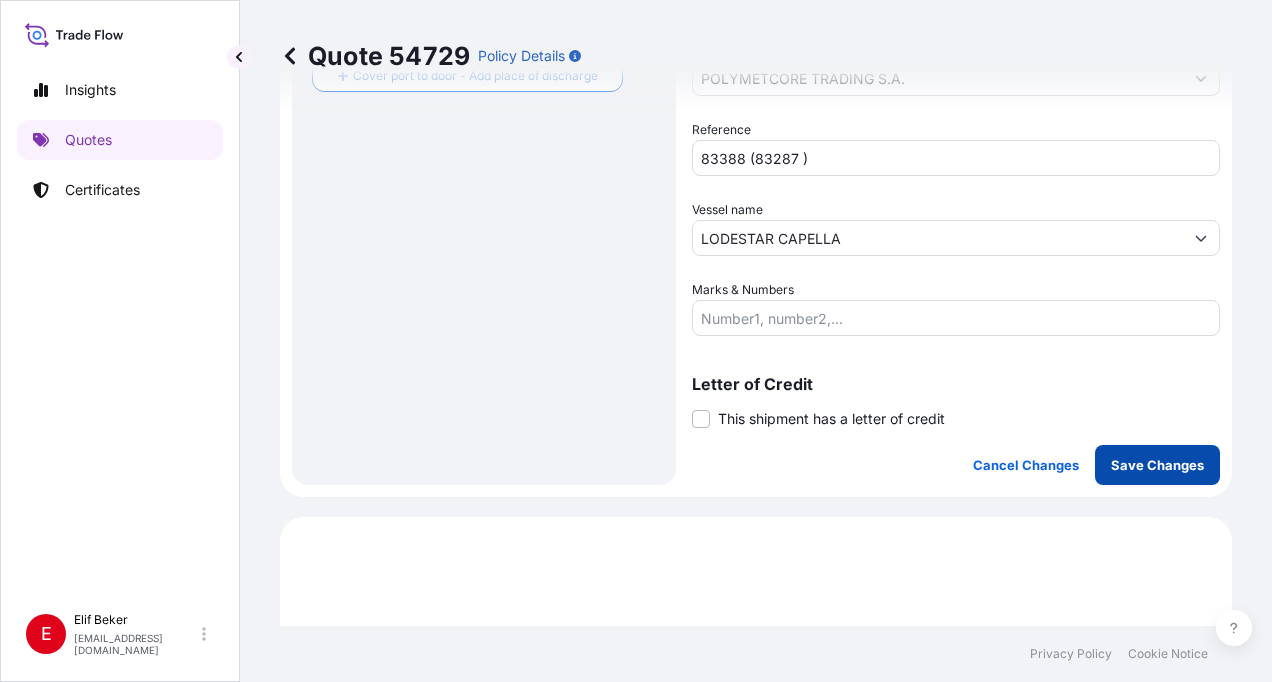 click on "Save Changes" at bounding box center [1157, 465] 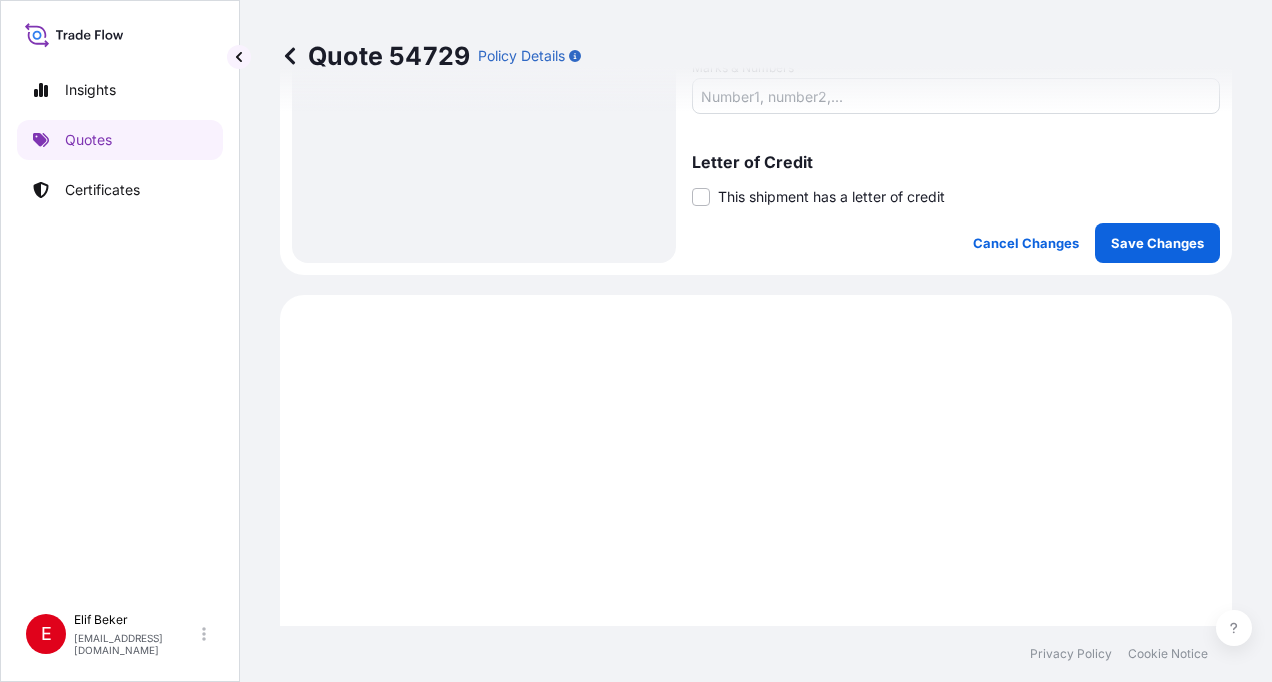 scroll, scrollTop: 1016, scrollLeft: 0, axis: vertical 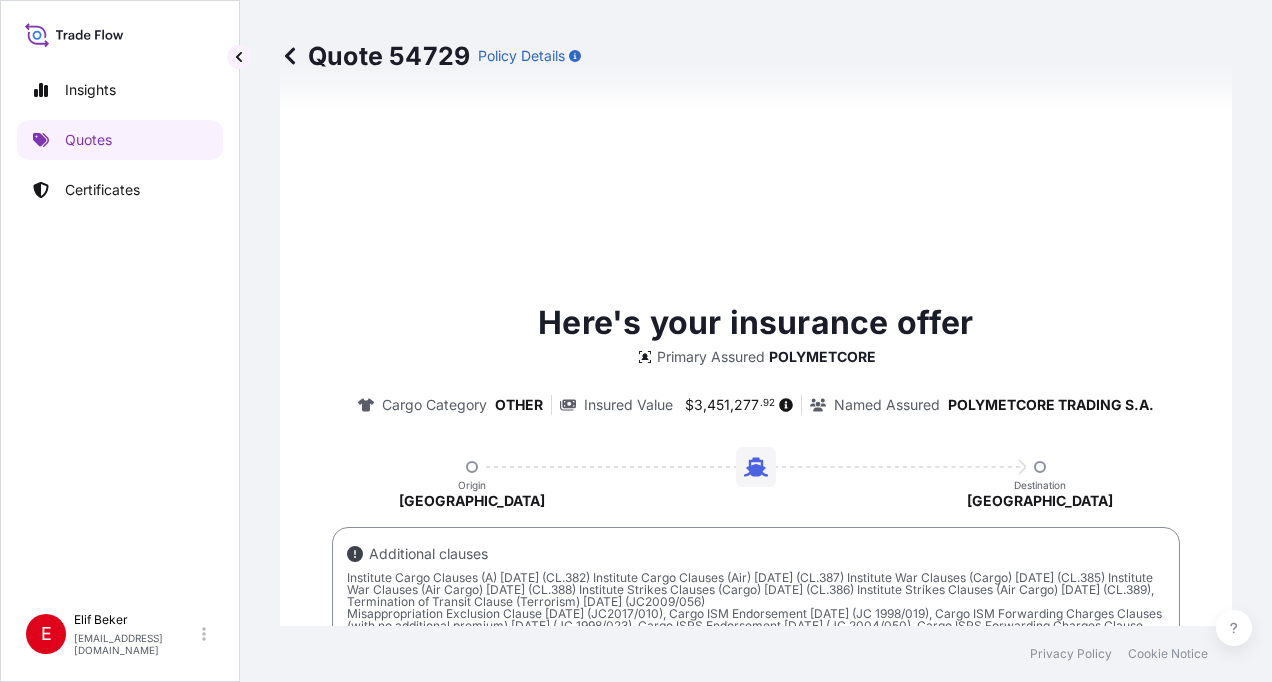 select on "Sea" 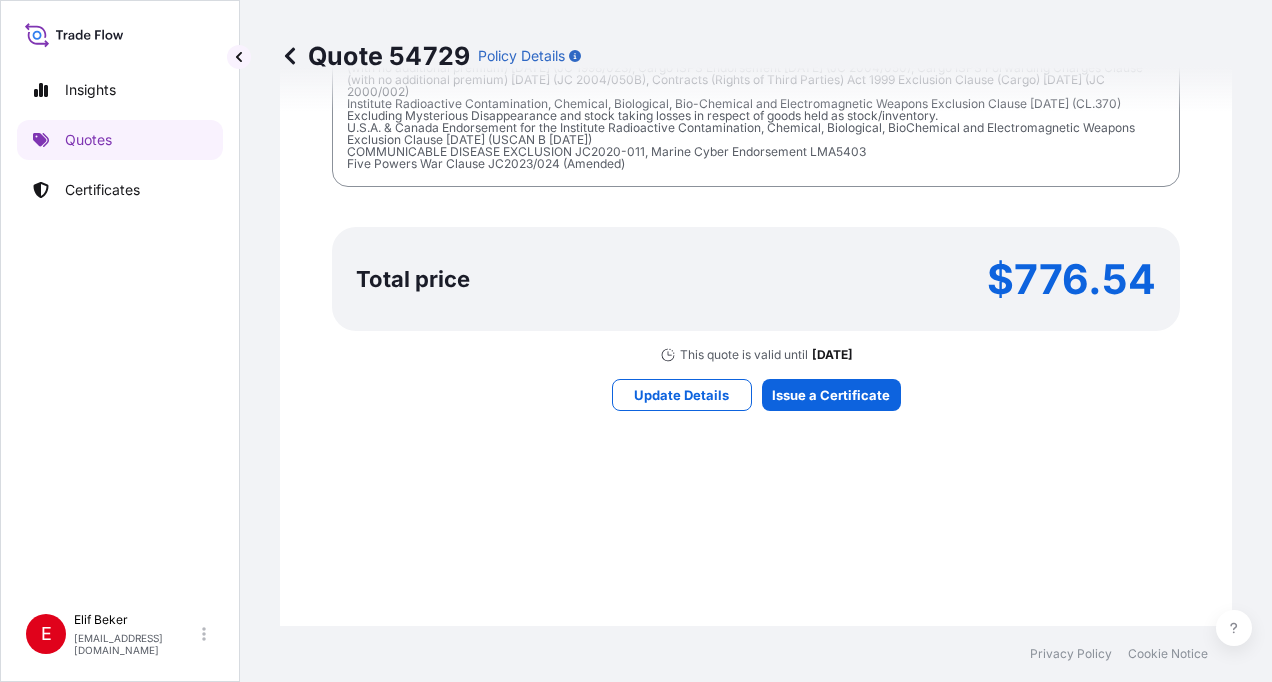 scroll, scrollTop: 1900, scrollLeft: 0, axis: vertical 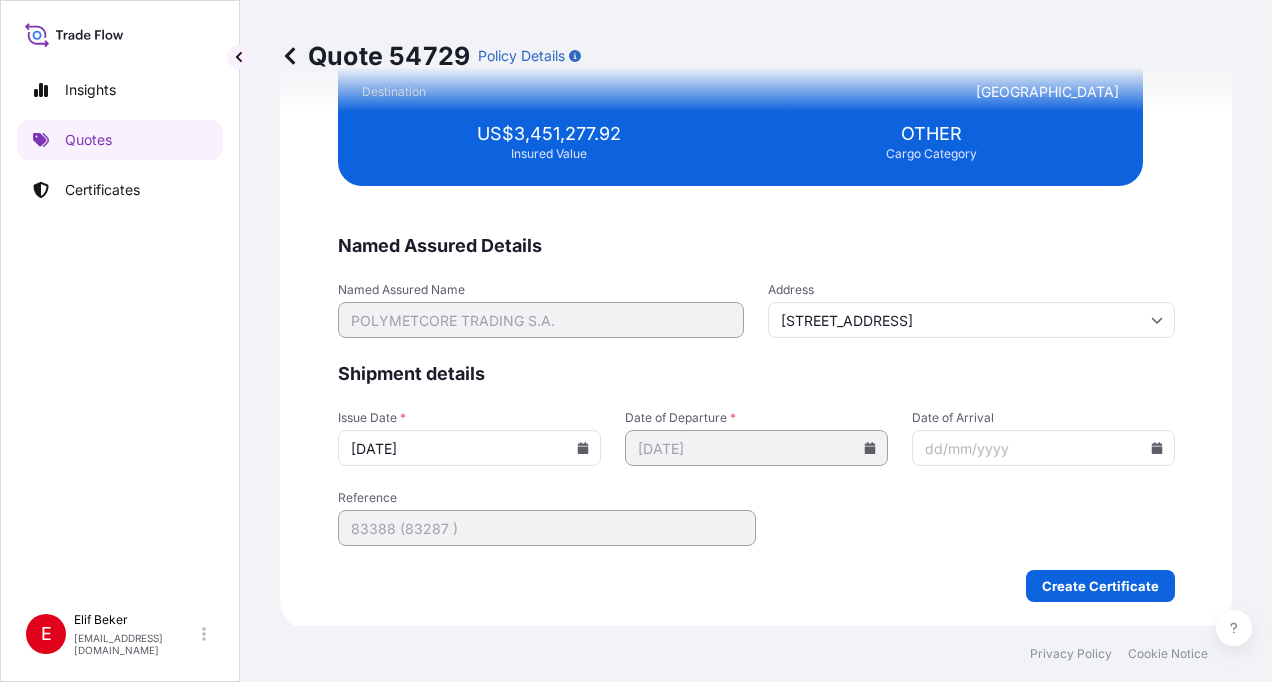 click 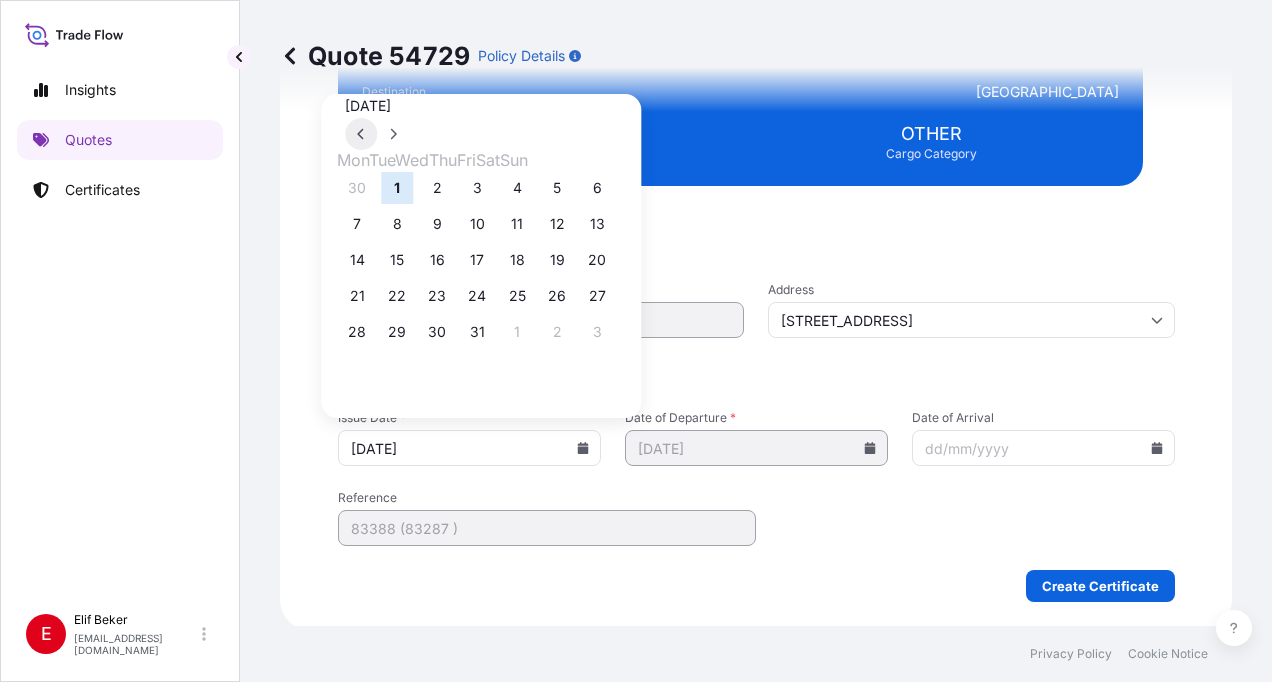 click at bounding box center (361, 134) 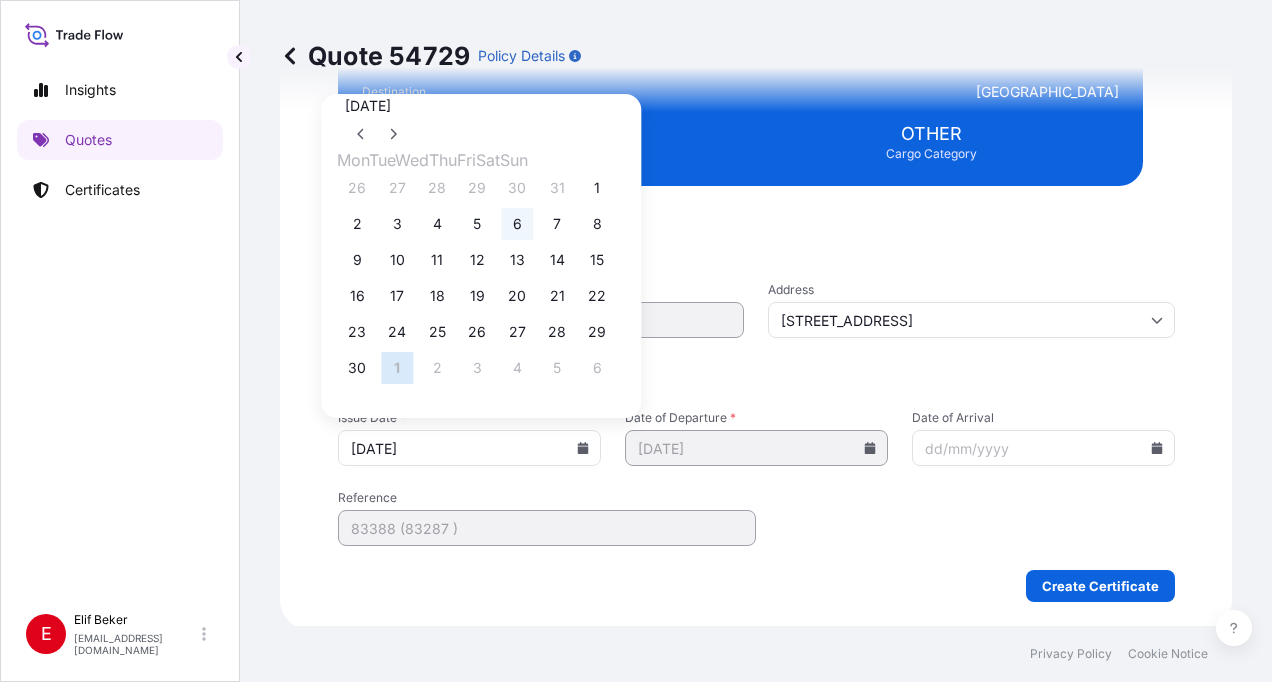 click on "6" at bounding box center [517, 224] 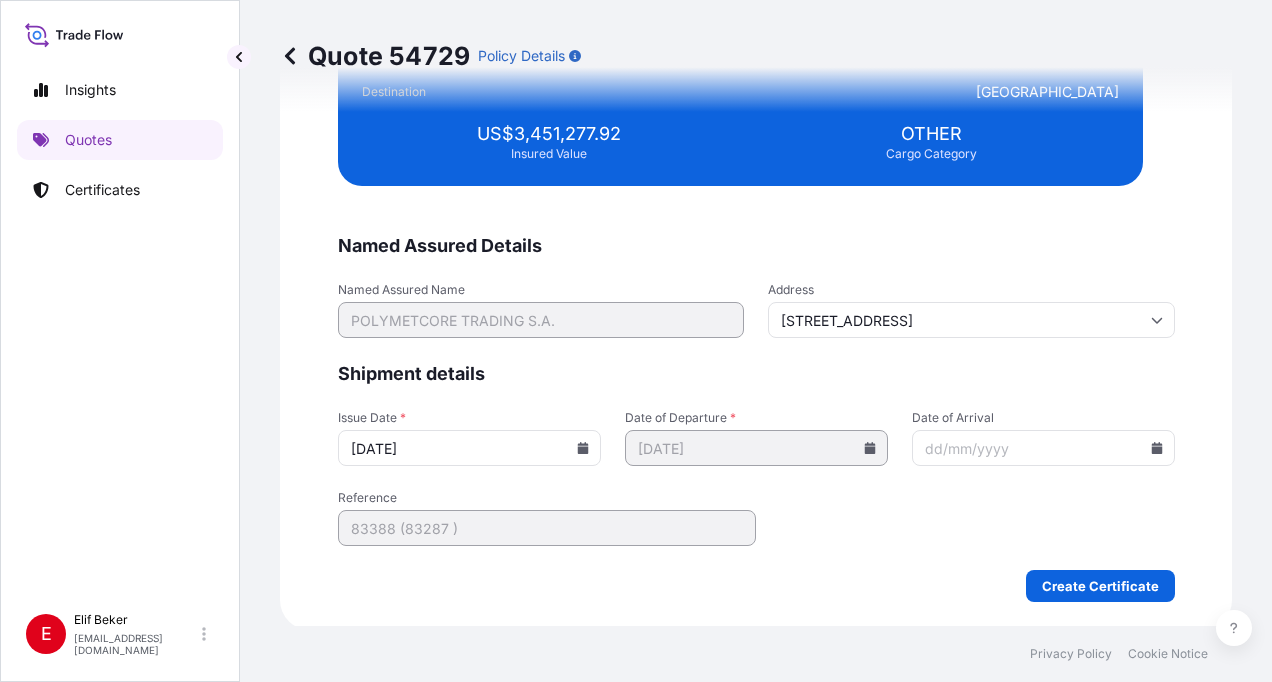 click 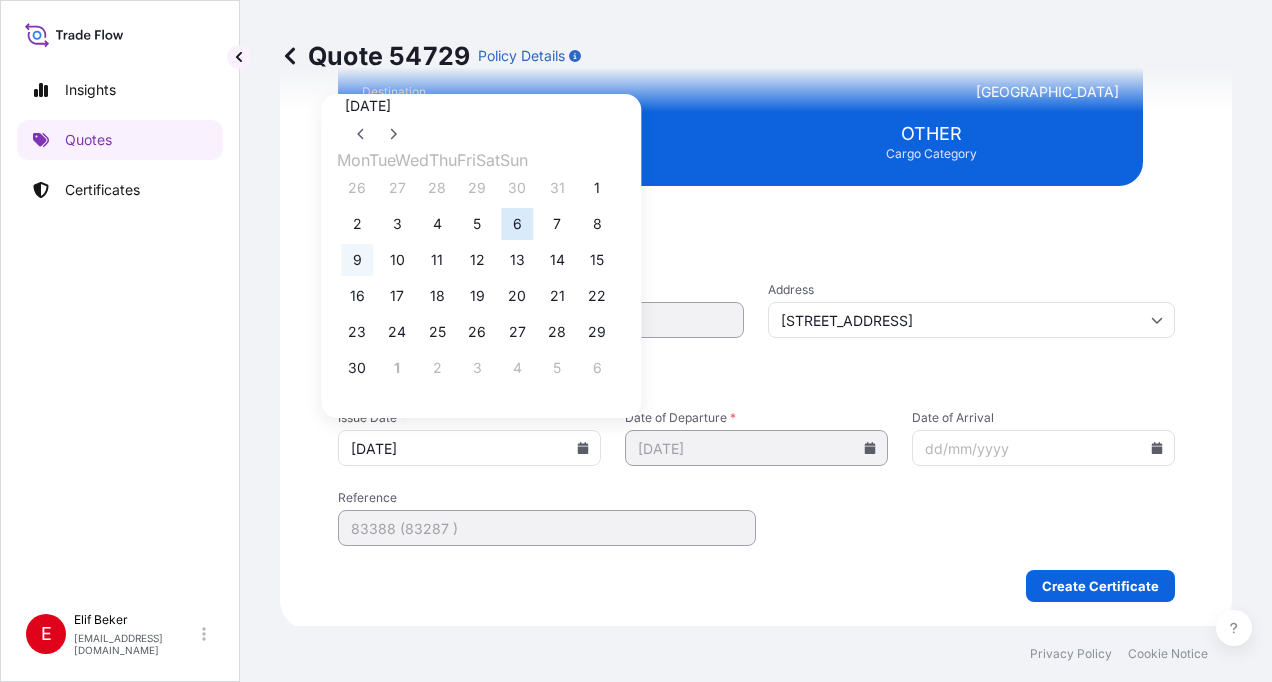 click on "9" at bounding box center (357, 260) 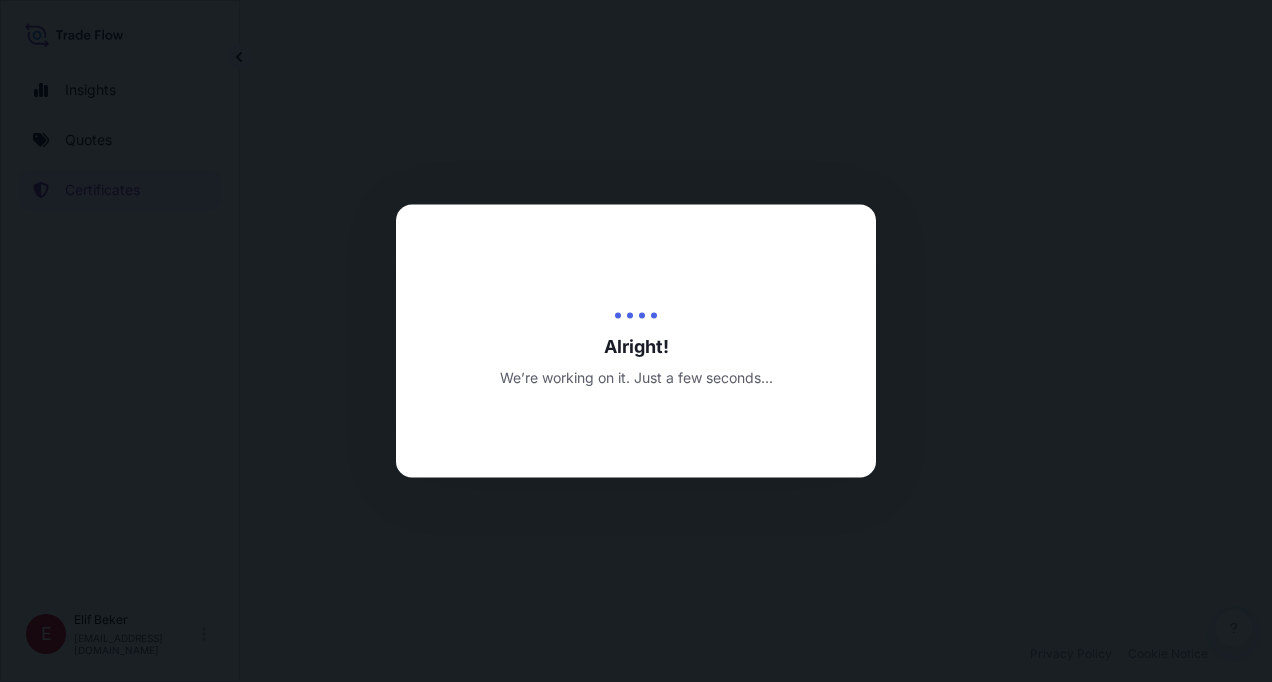 scroll, scrollTop: 0, scrollLeft: 0, axis: both 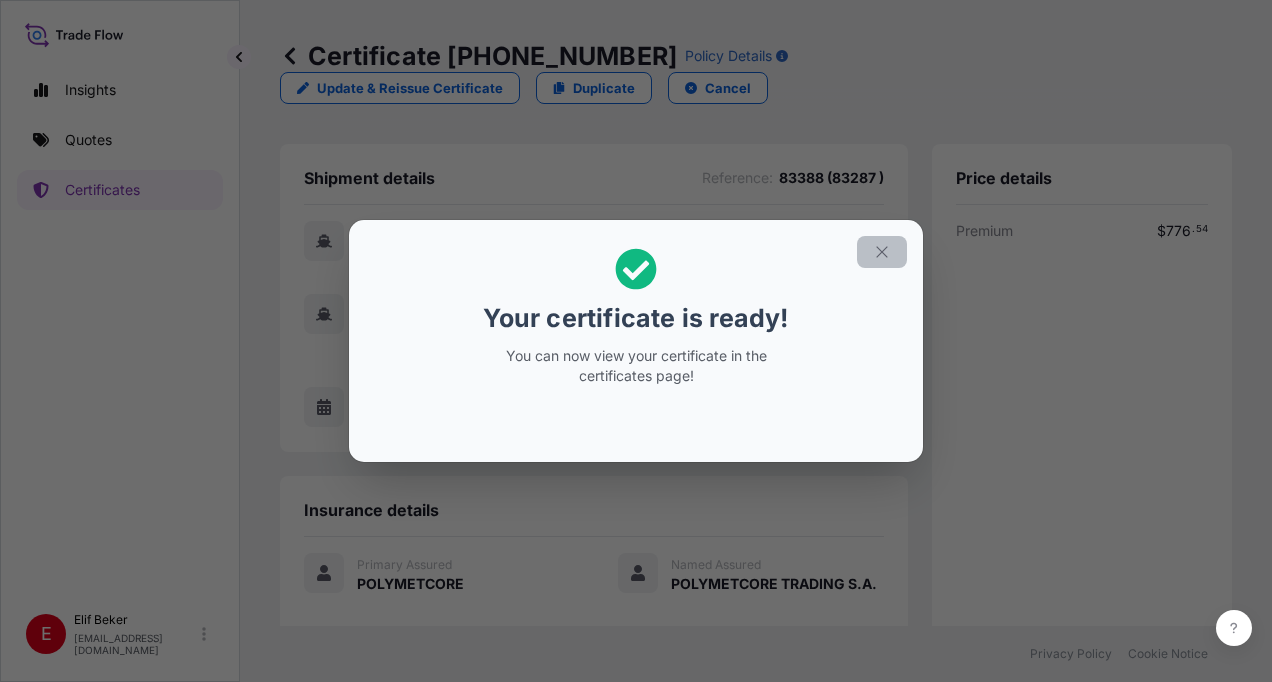 click 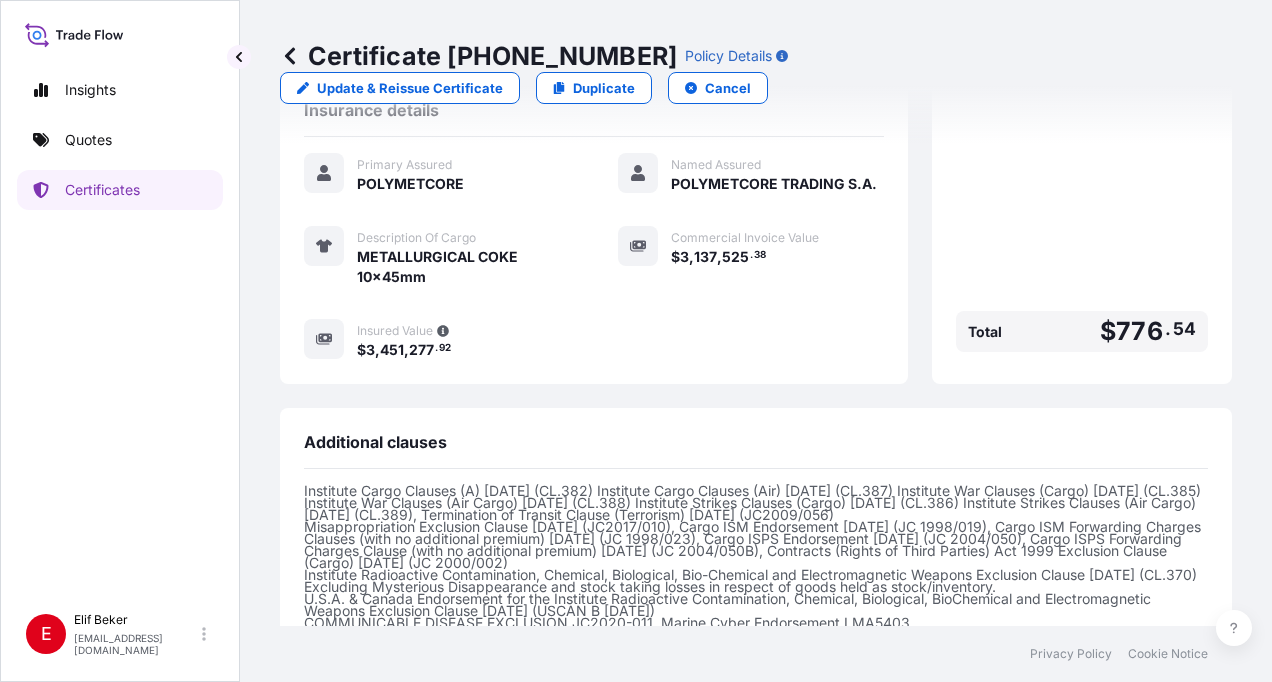 scroll, scrollTop: 634, scrollLeft: 0, axis: vertical 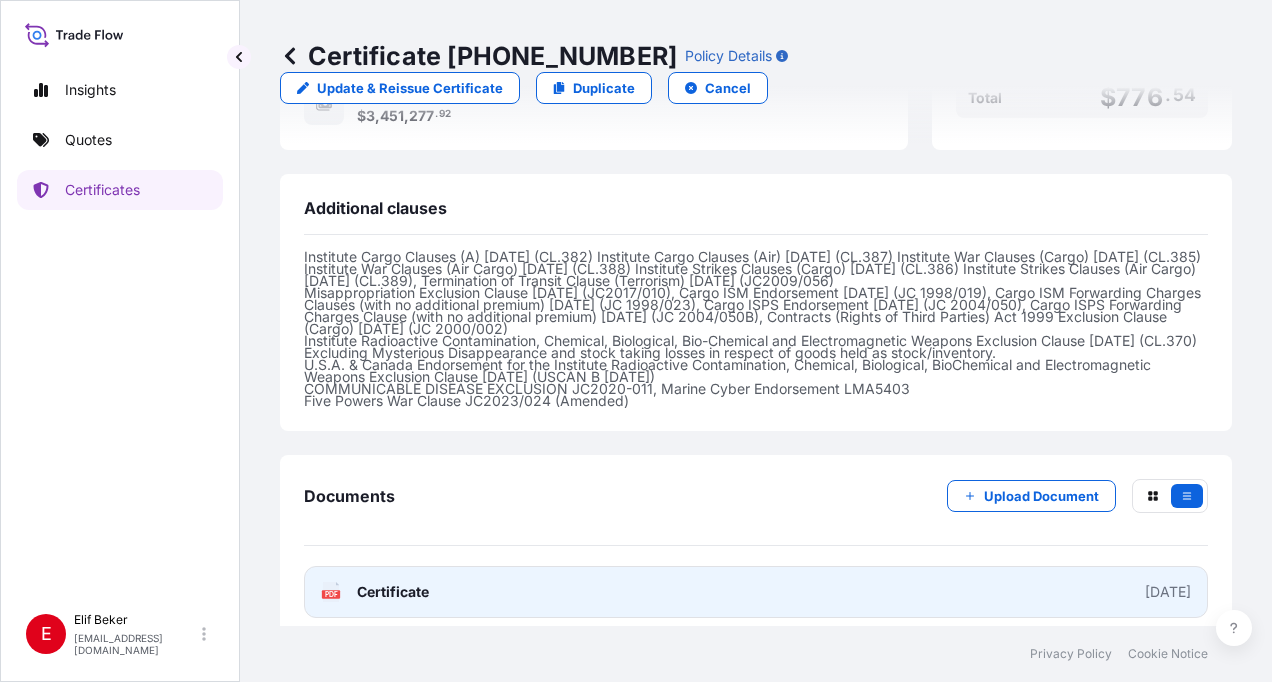click on "Certificate" at bounding box center [393, 592] 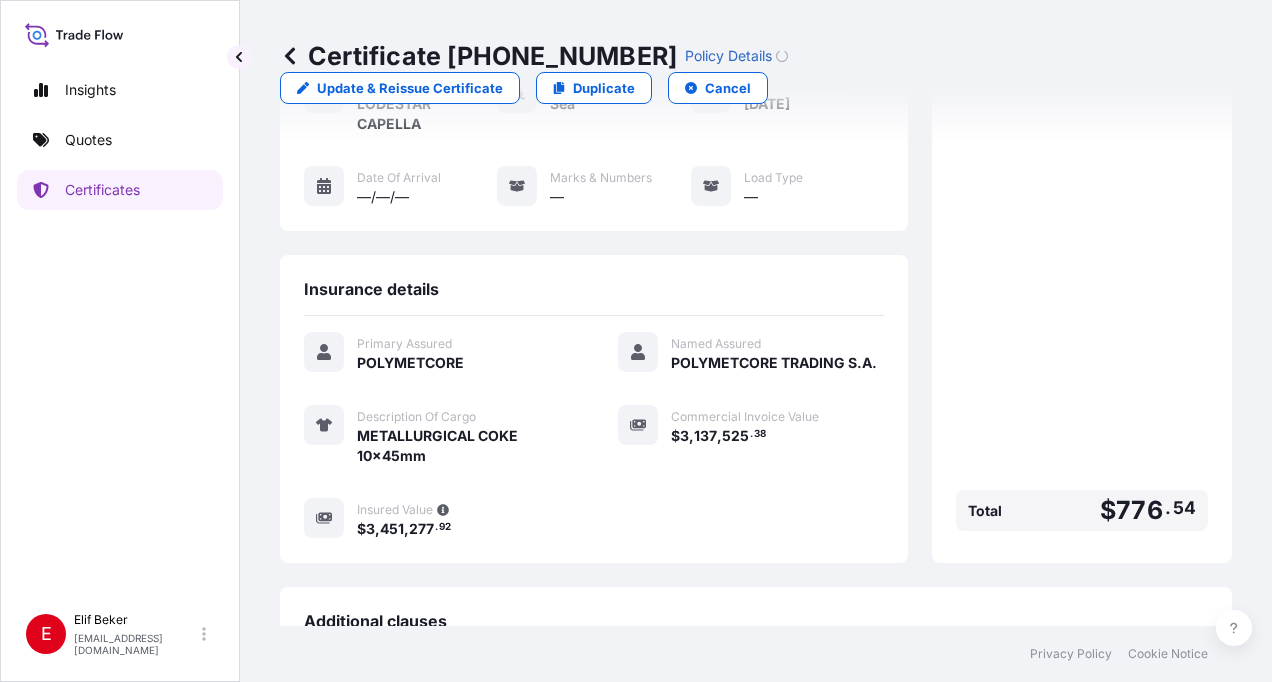 scroll, scrollTop: 0, scrollLeft: 0, axis: both 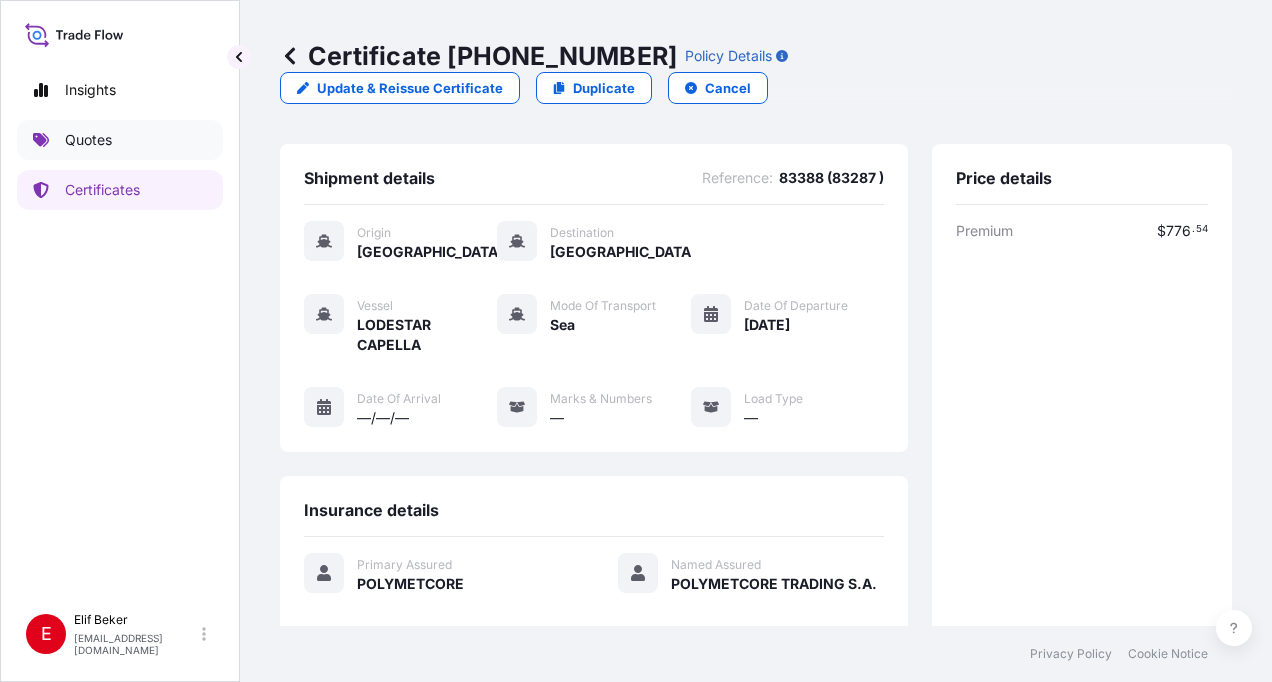 click on "Quotes" at bounding box center [88, 140] 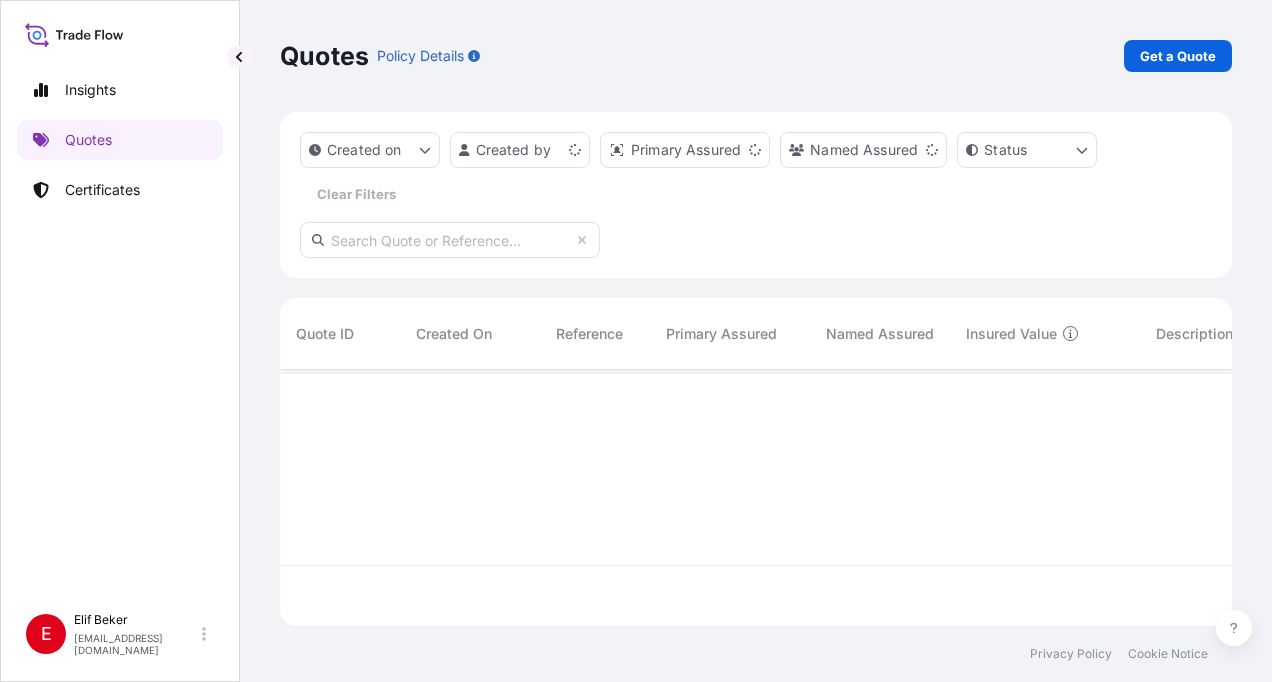 scroll, scrollTop: 16, scrollLeft: 16, axis: both 